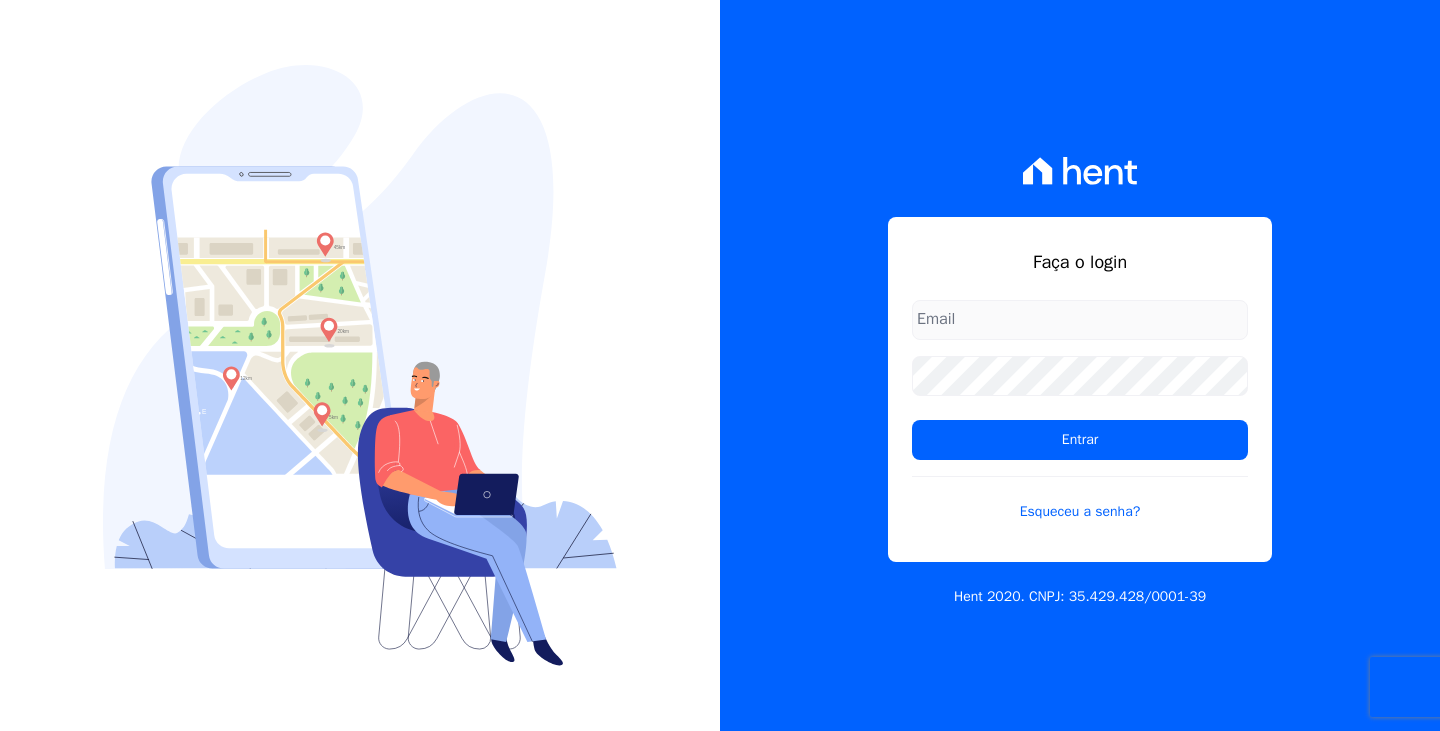 scroll, scrollTop: 0, scrollLeft: 0, axis: both 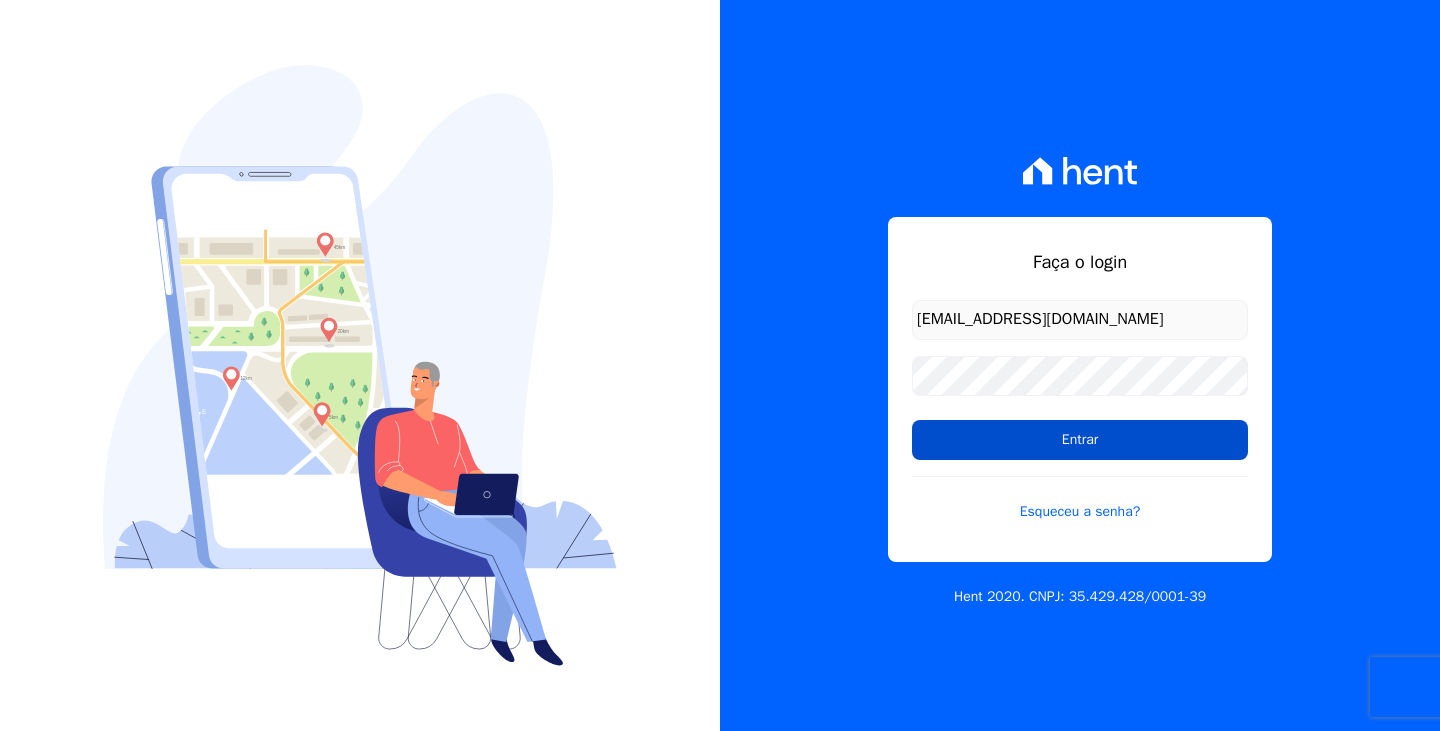 click on "Entrar" at bounding box center (1080, 440) 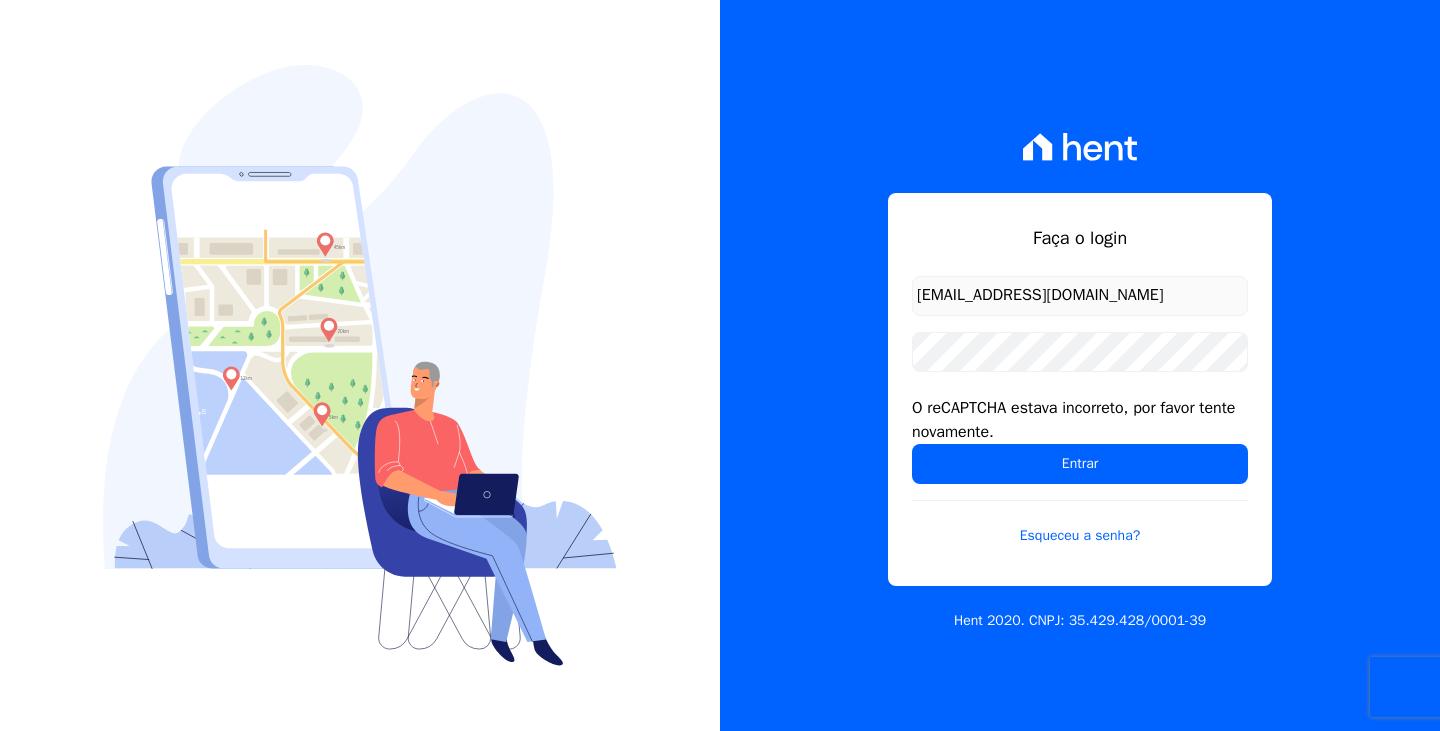 scroll, scrollTop: 0, scrollLeft: 0, axis: both 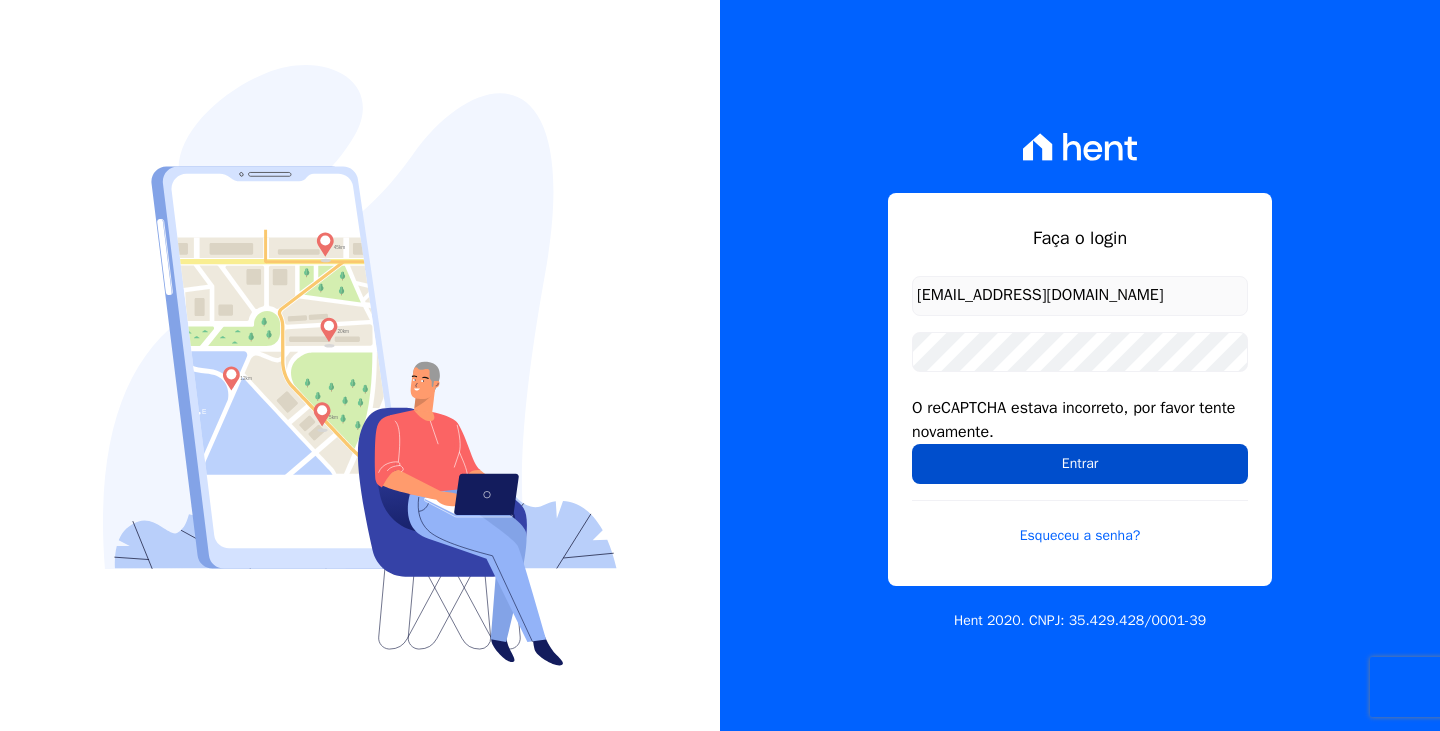 click on "Entrar" at bounding box center (1080, 464) 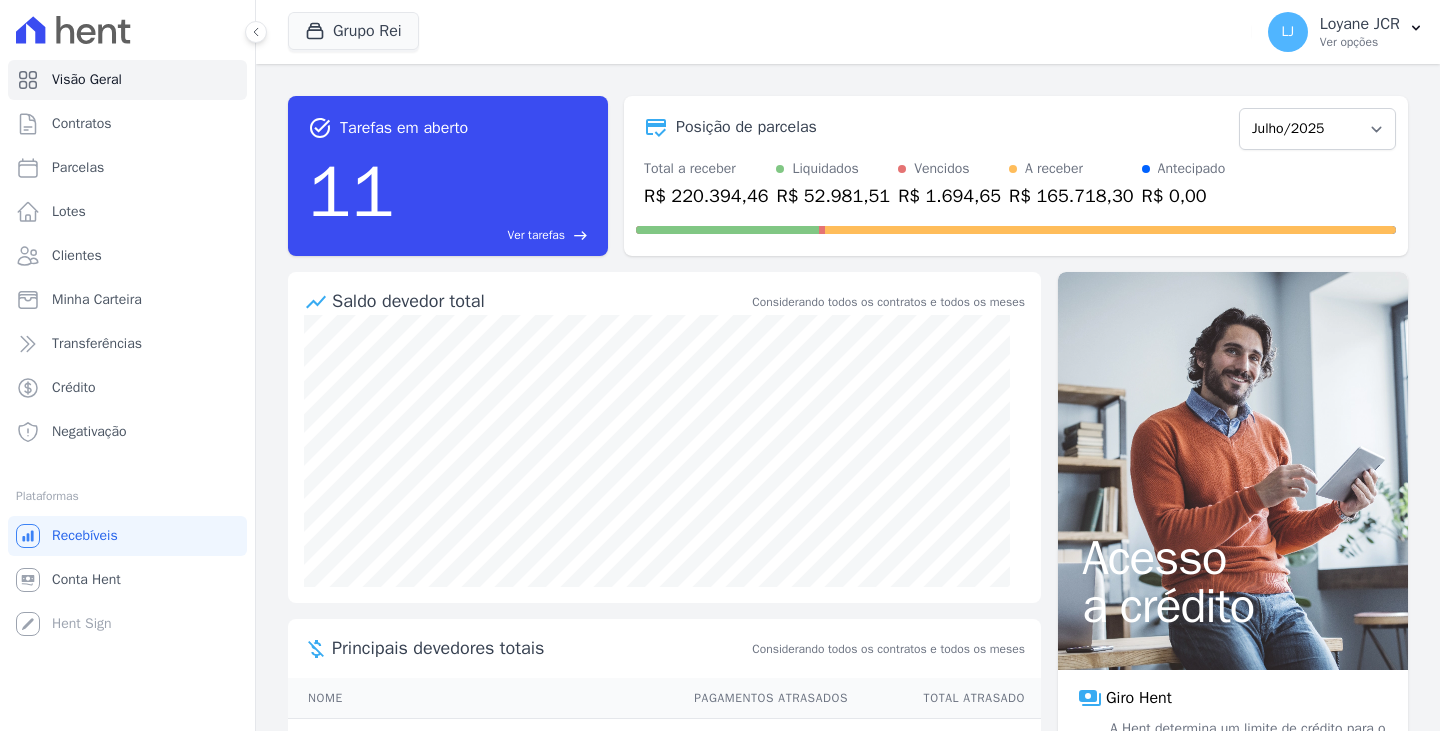 scroll, scrollTop: 0, scrollLeft: 0, axis: both 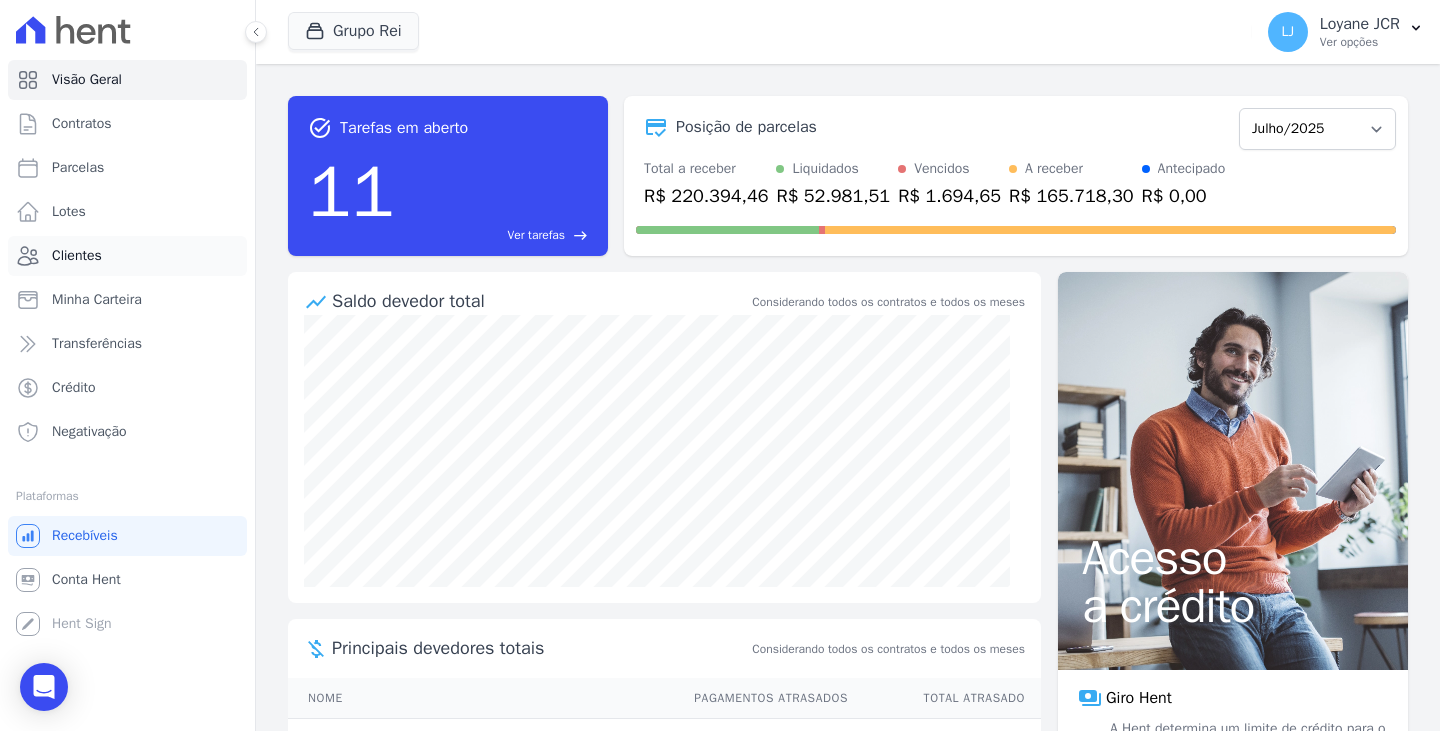click on "Clientes" at bounding box center (127, 256) 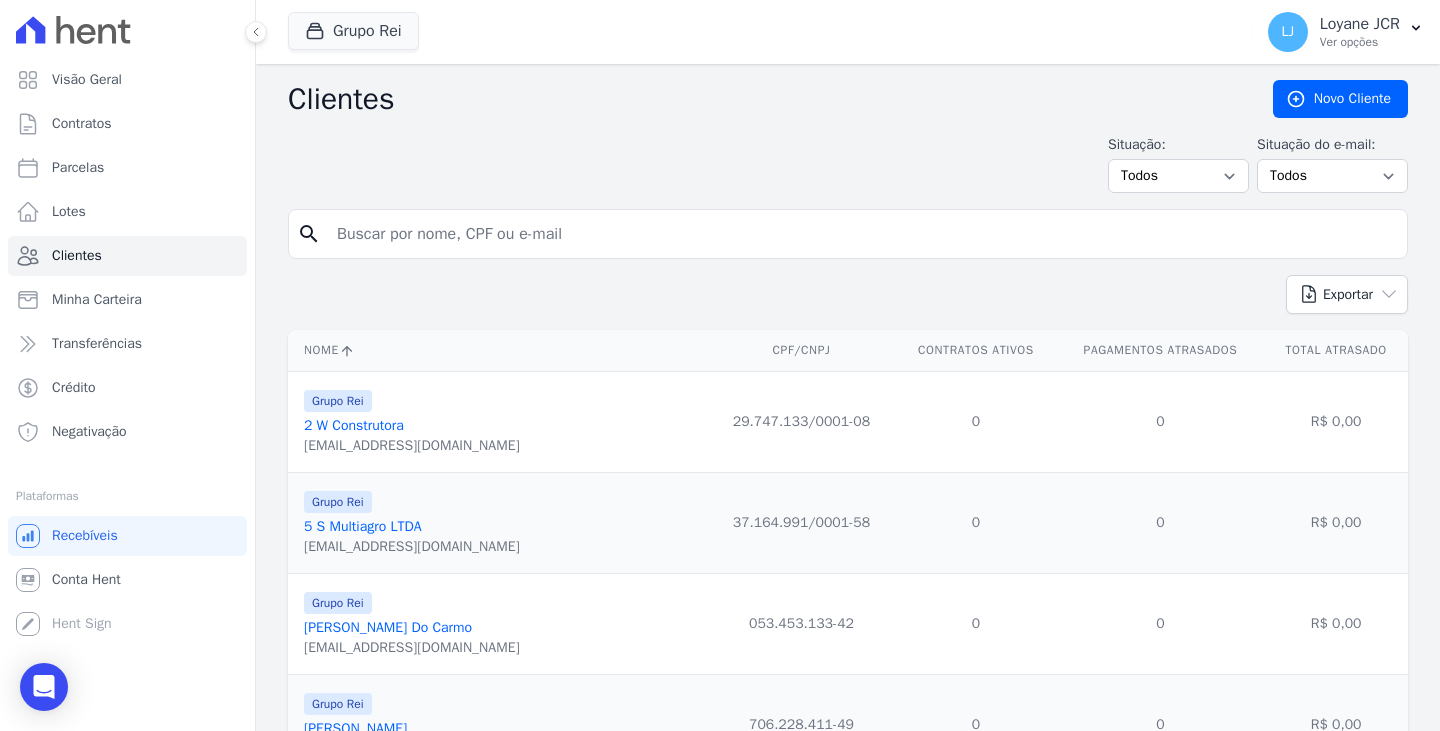 click at bounding box center [862, 234] 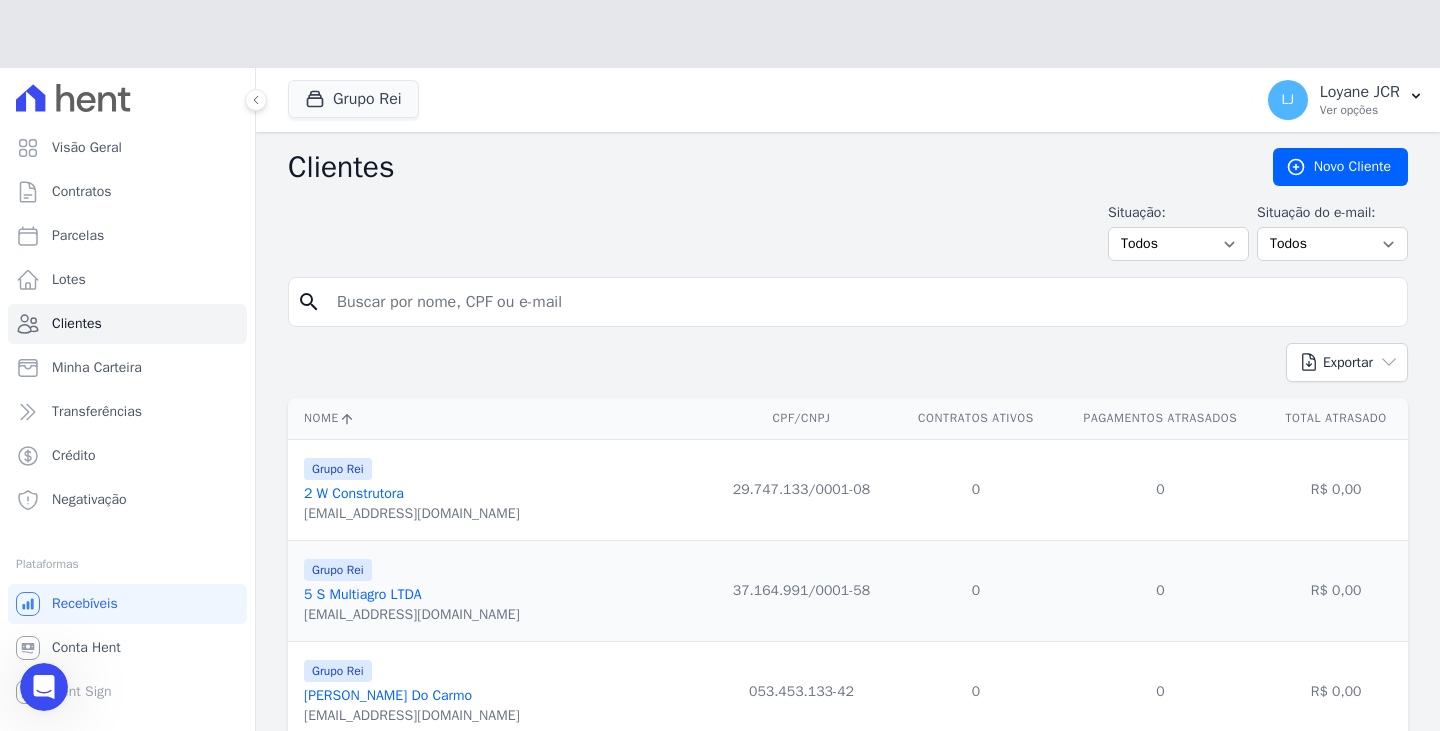 scroll, scrollTop: 0, scrollLeft: 0, axis: both 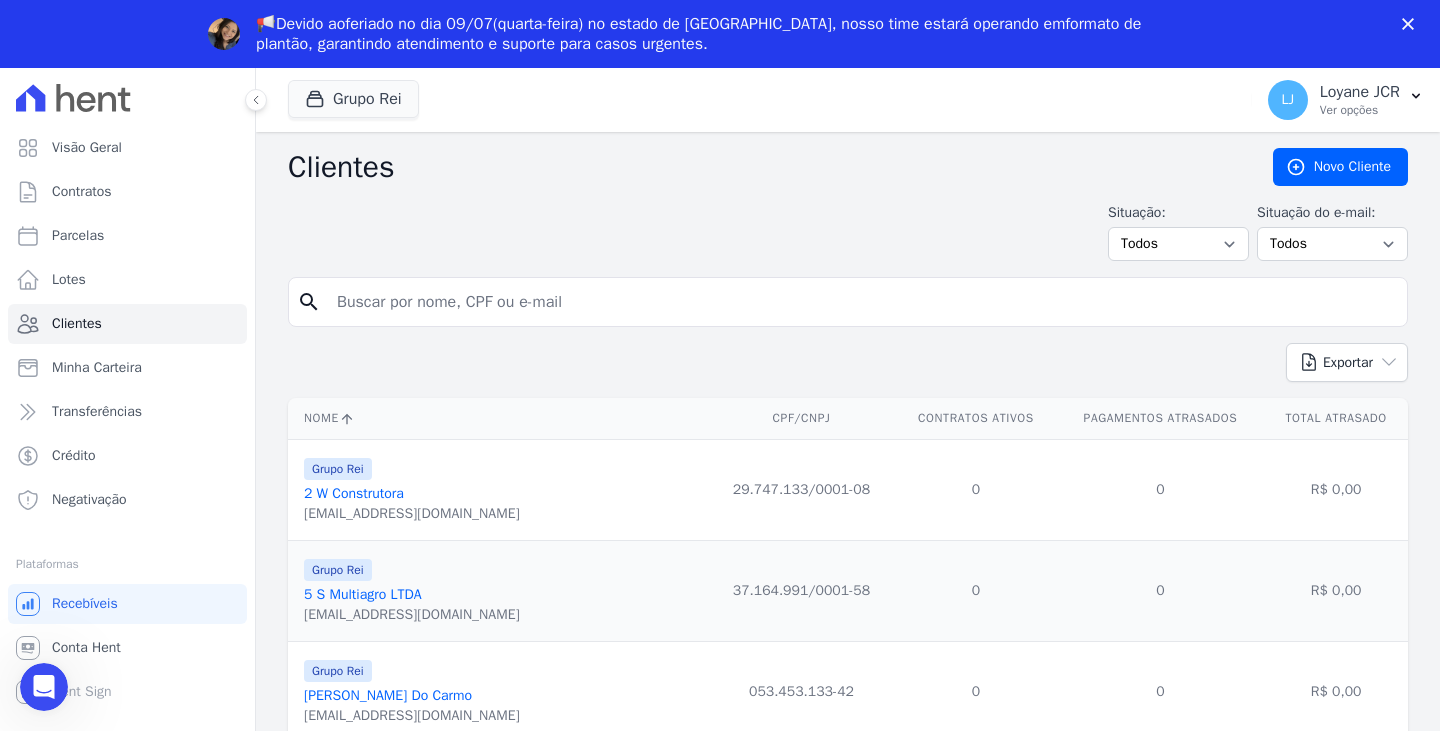 paste on "WEVERTON JUNIO ALMEIDA SIMAO" 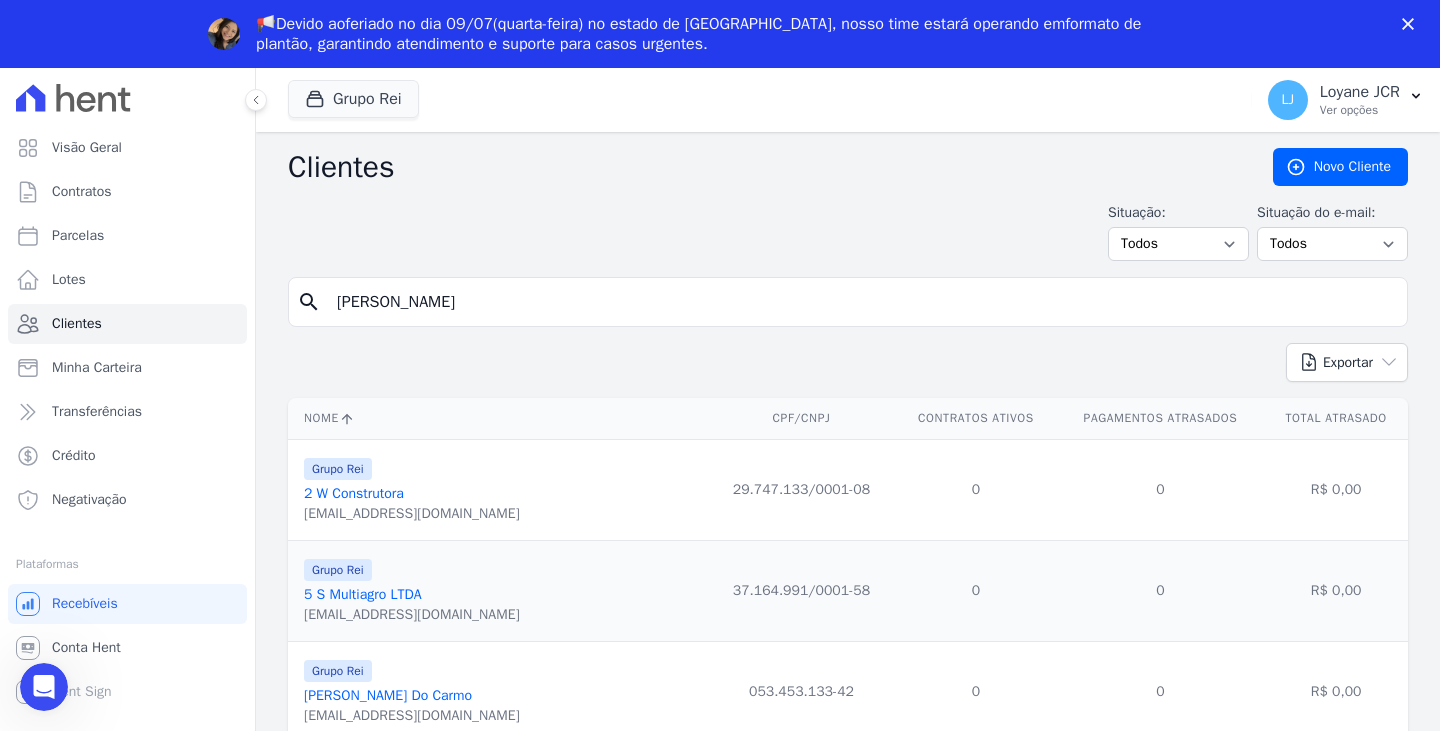 scroll, scrollTop: 0, scrollLeft: 0, axis: both 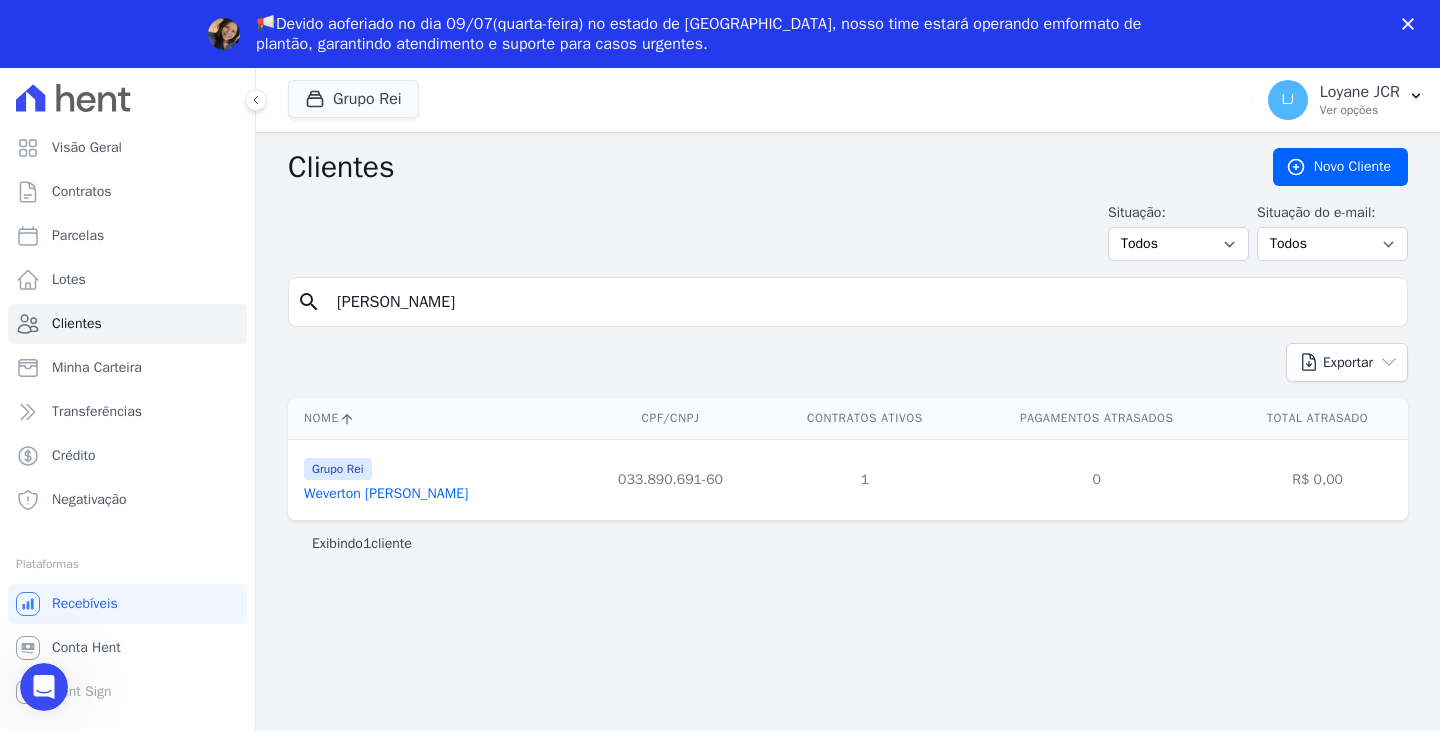click on "Nome" at bounding box center (432, 418) 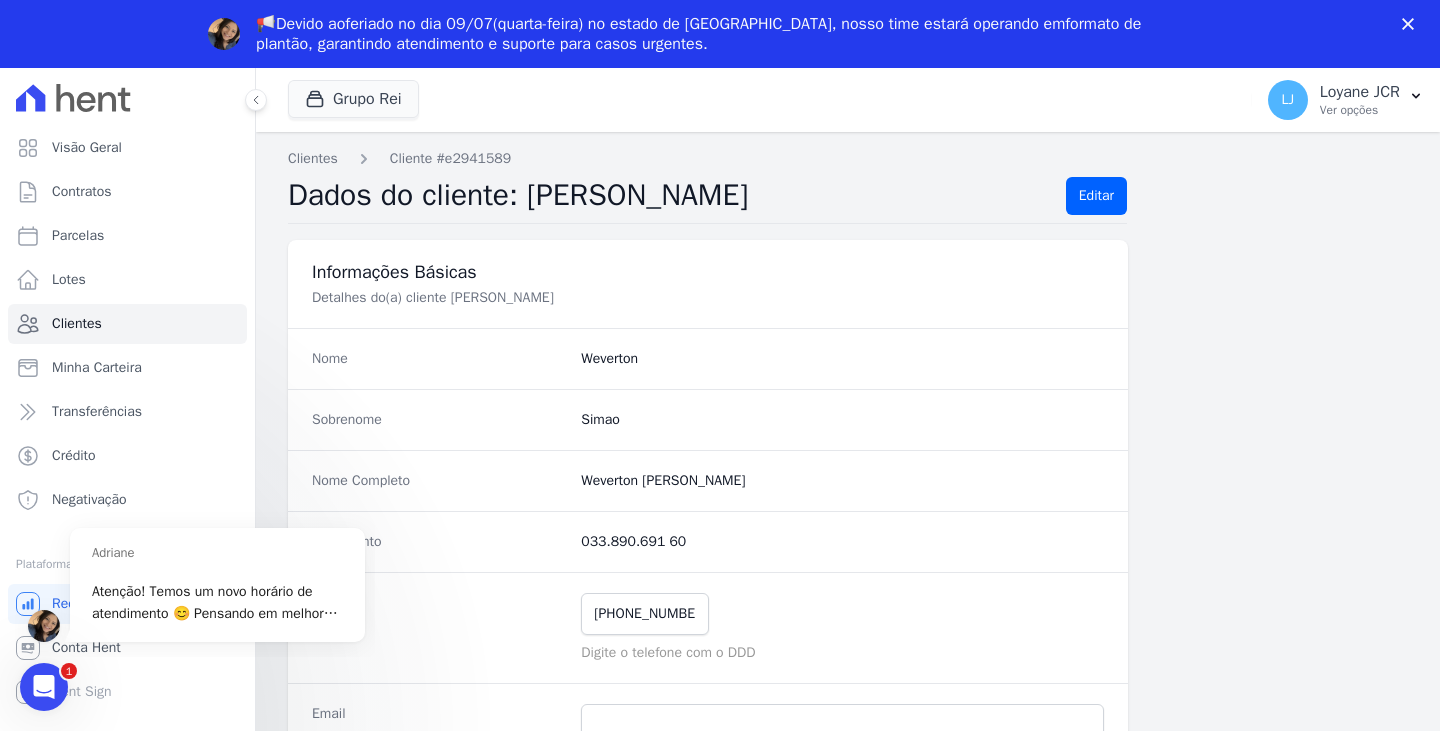 scroll, scrollTop: 0, scrollLeft: 0, axis: both 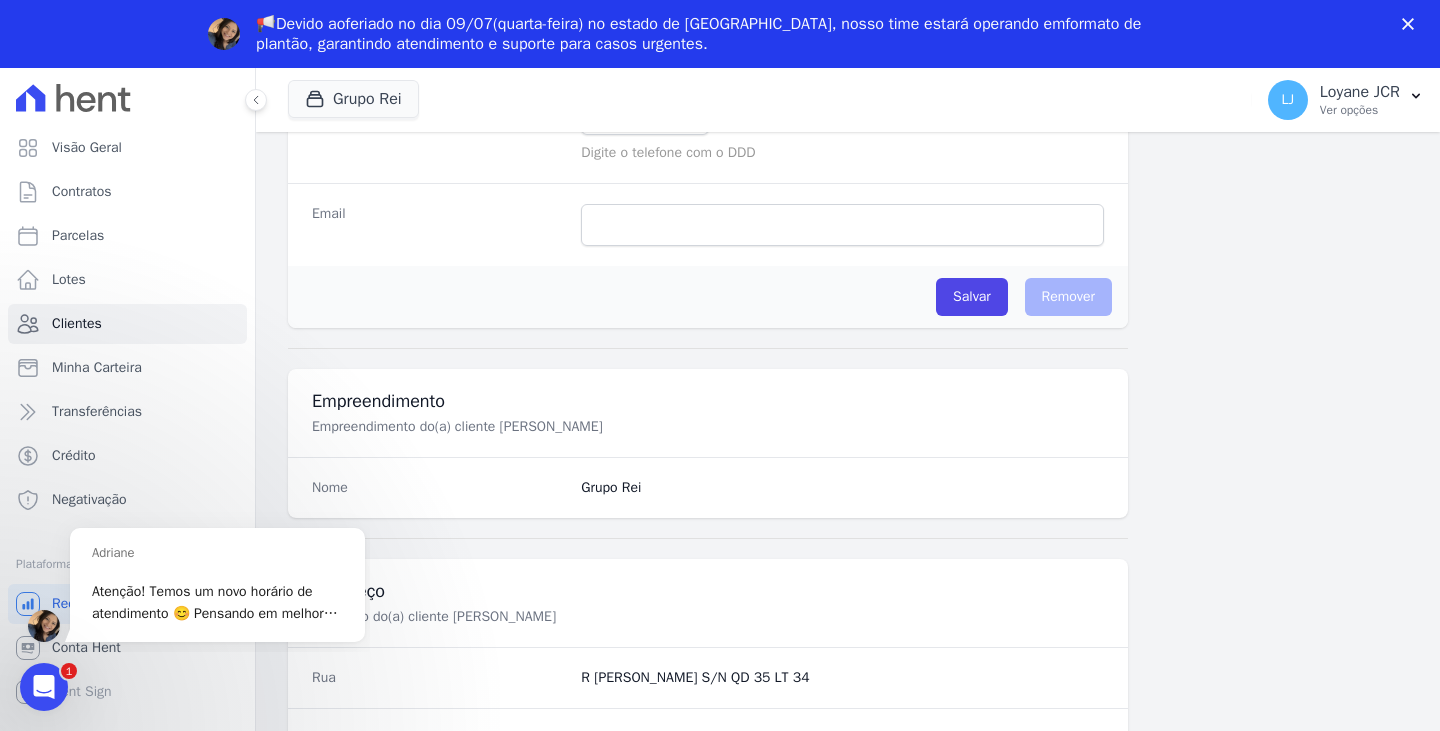 click on "📢Devido ao  feriado no dia 09/07  (quarta-feira) no estado de São Paulo, nosso time estará operando em  formato de plantão , garantindo atendimento e suporte para casos urgentes." at bounding box center (720, 34) 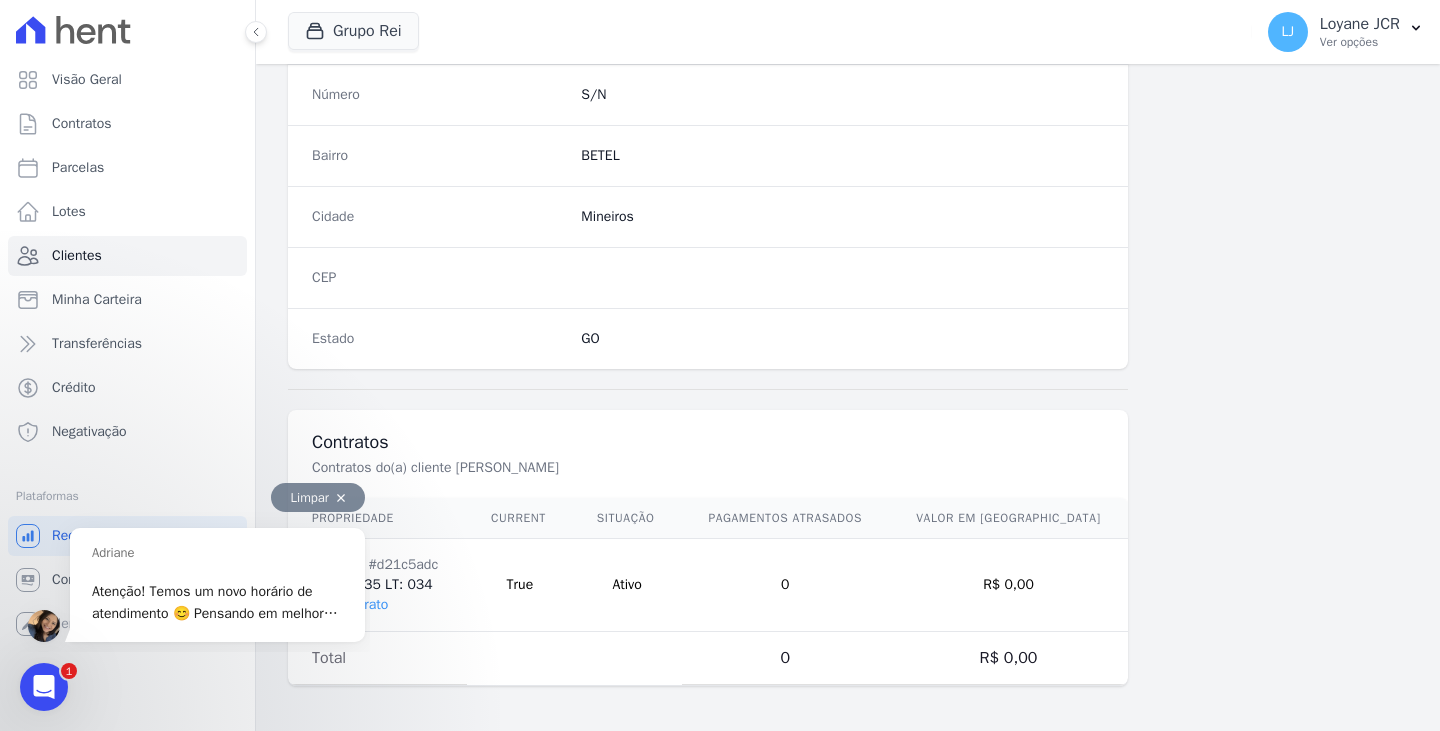 scroll, scrollTop: 1140, scrollLeft: 0, axis: vertical 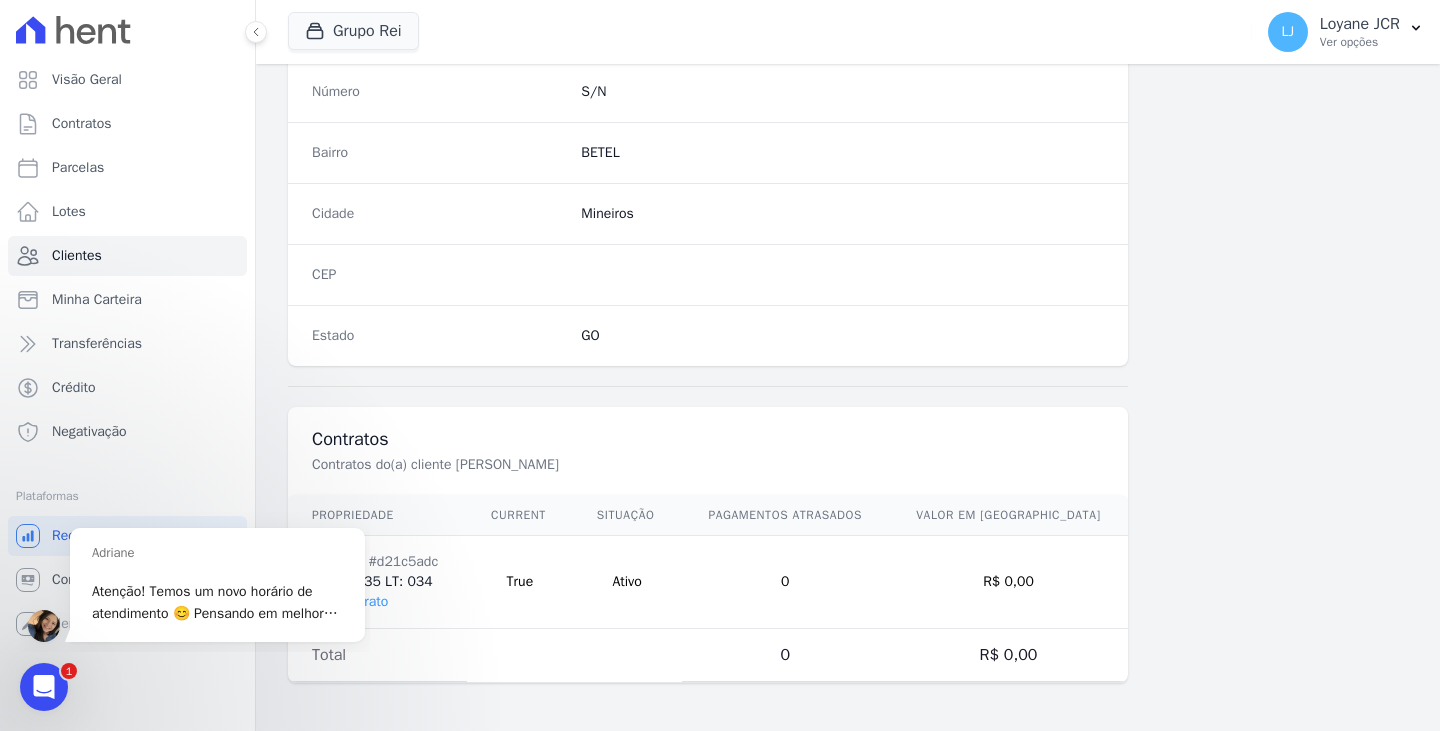click 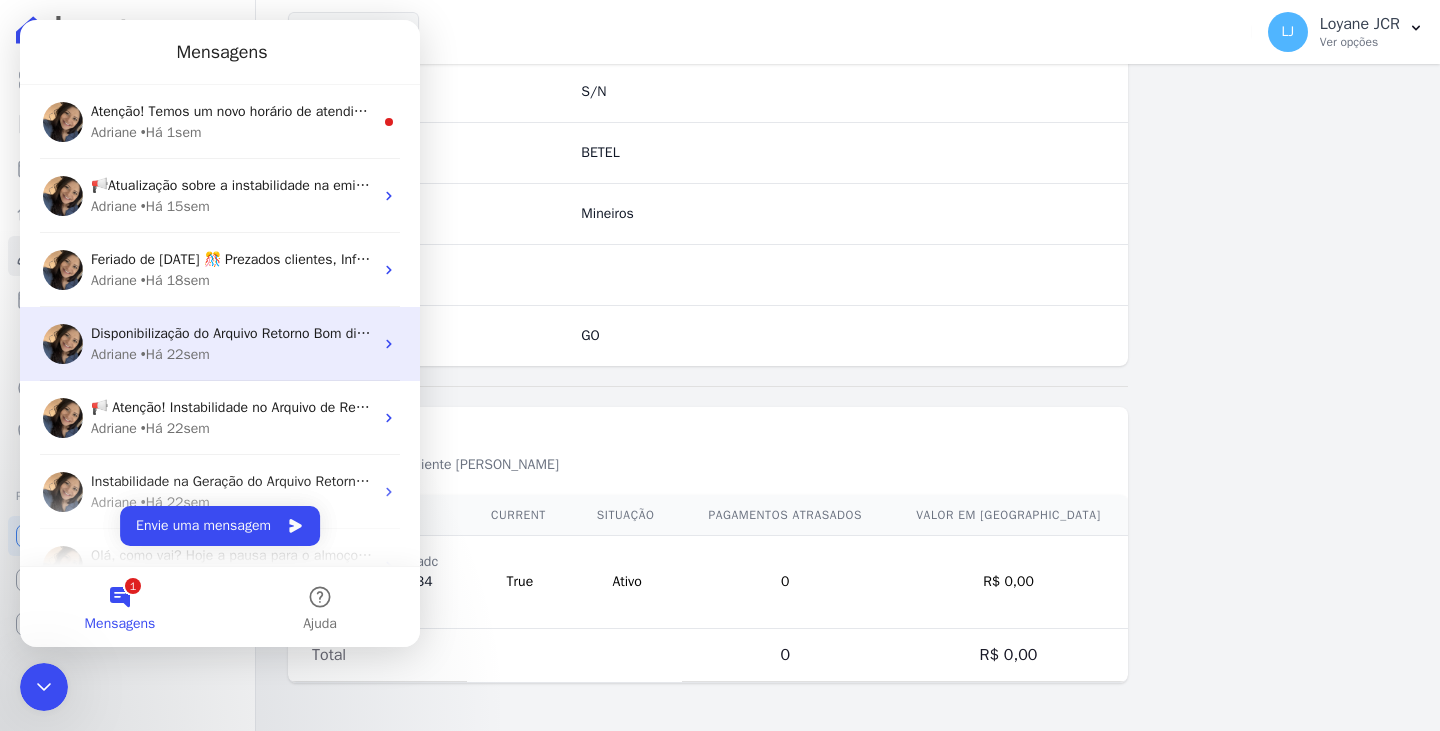 scroll, scrollTop: 0, scrollLeft: 0, axis: both 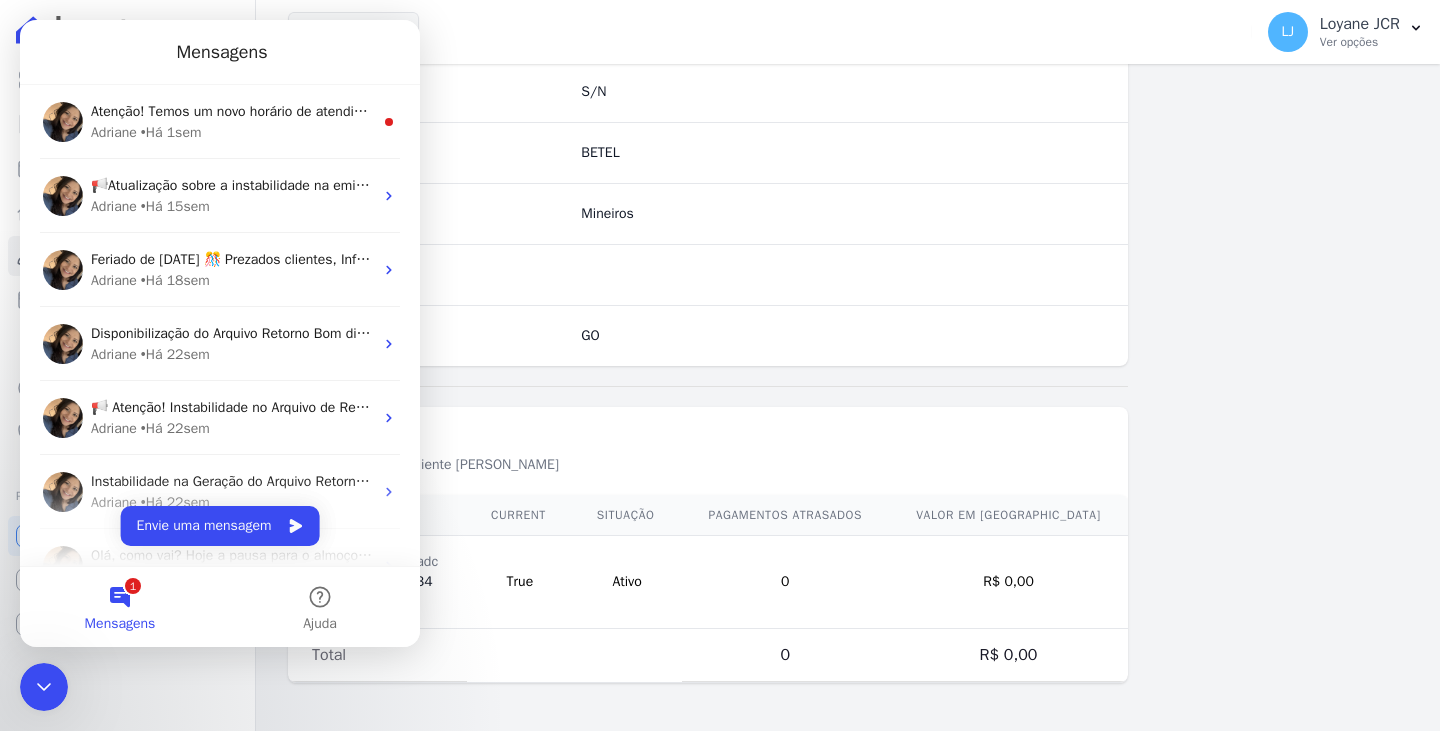 click at bounding box center [842, 275] 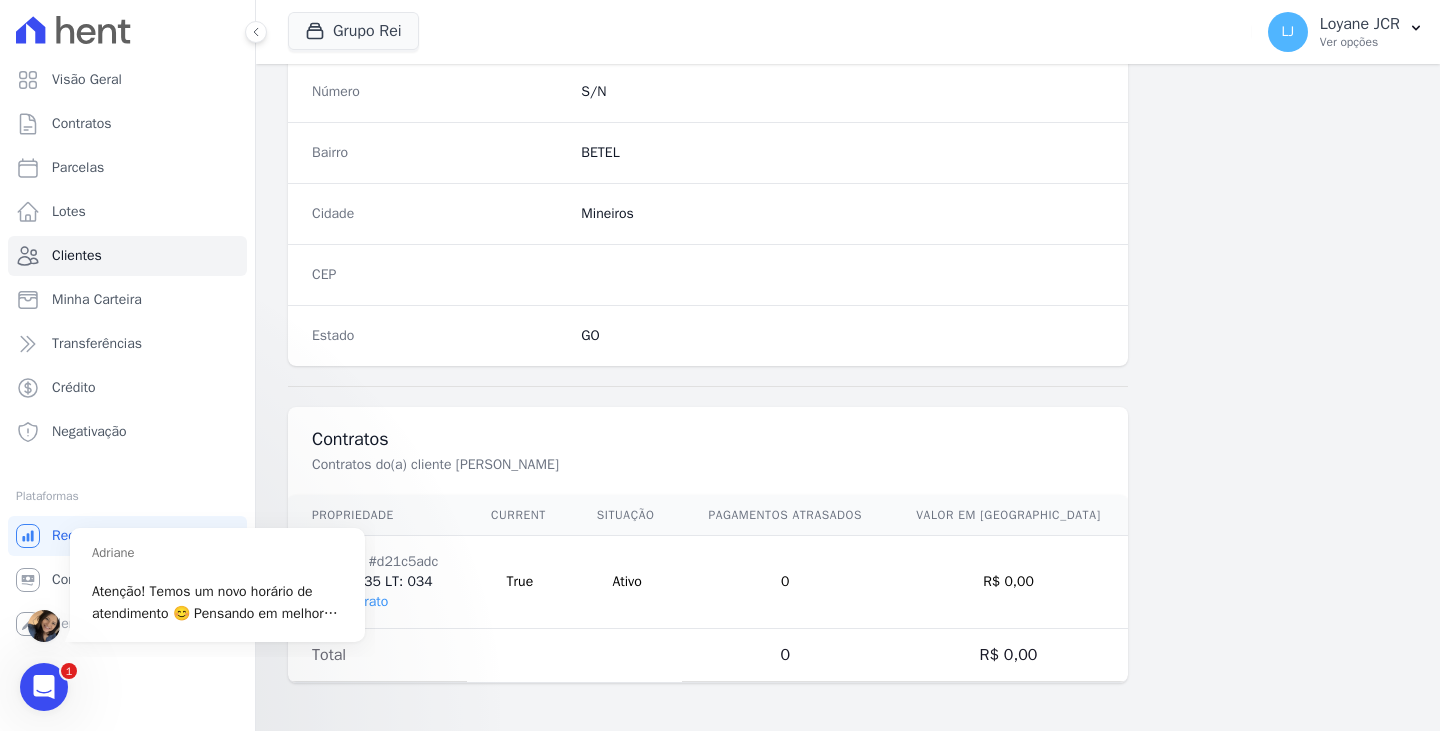 scroll, scrollTop: 0, scrollLeft: 0, axis: both 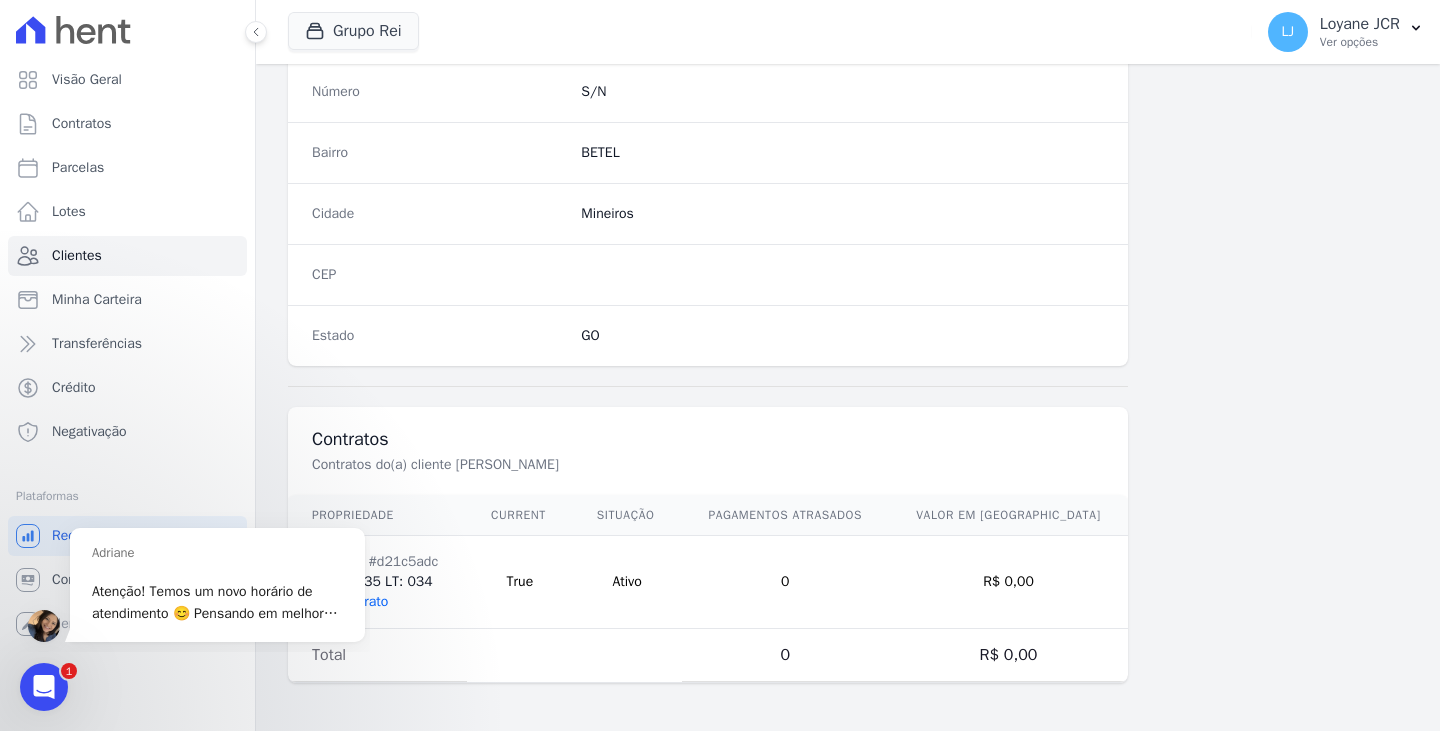 click on "Ver Contrato" at bounding box center (350, 601) 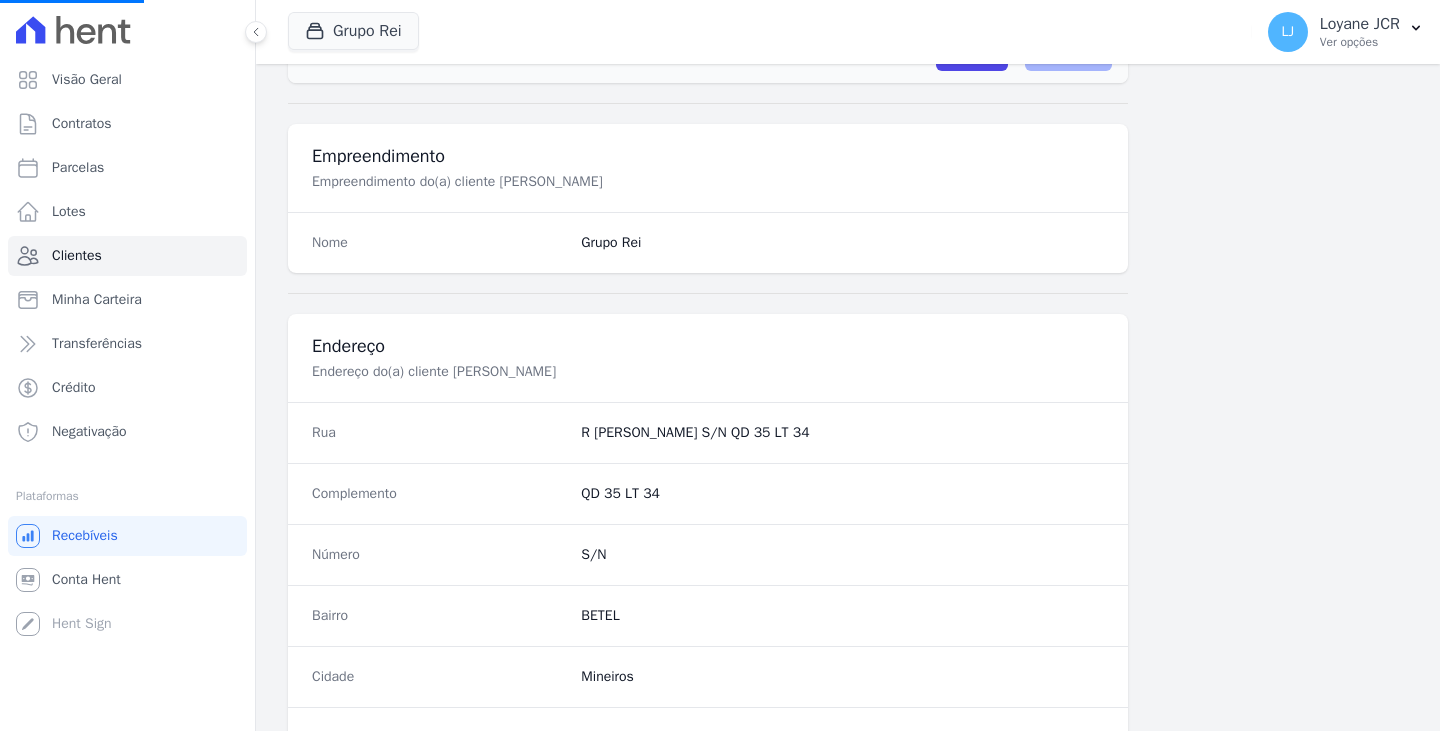 scroll, scrollTop: 640, scrollLeft: 0, axis: vertical 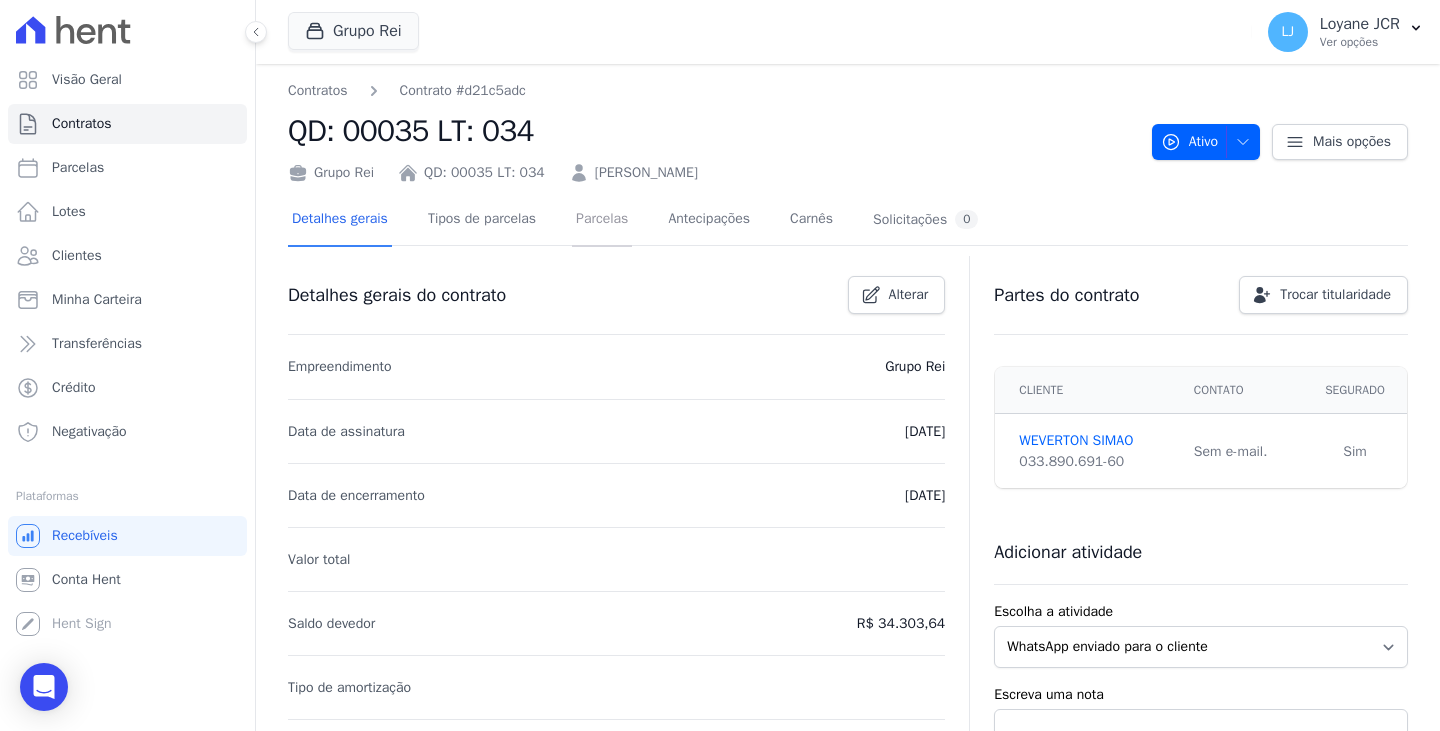 click on "Parcelas" at bounding box center [602, 220] 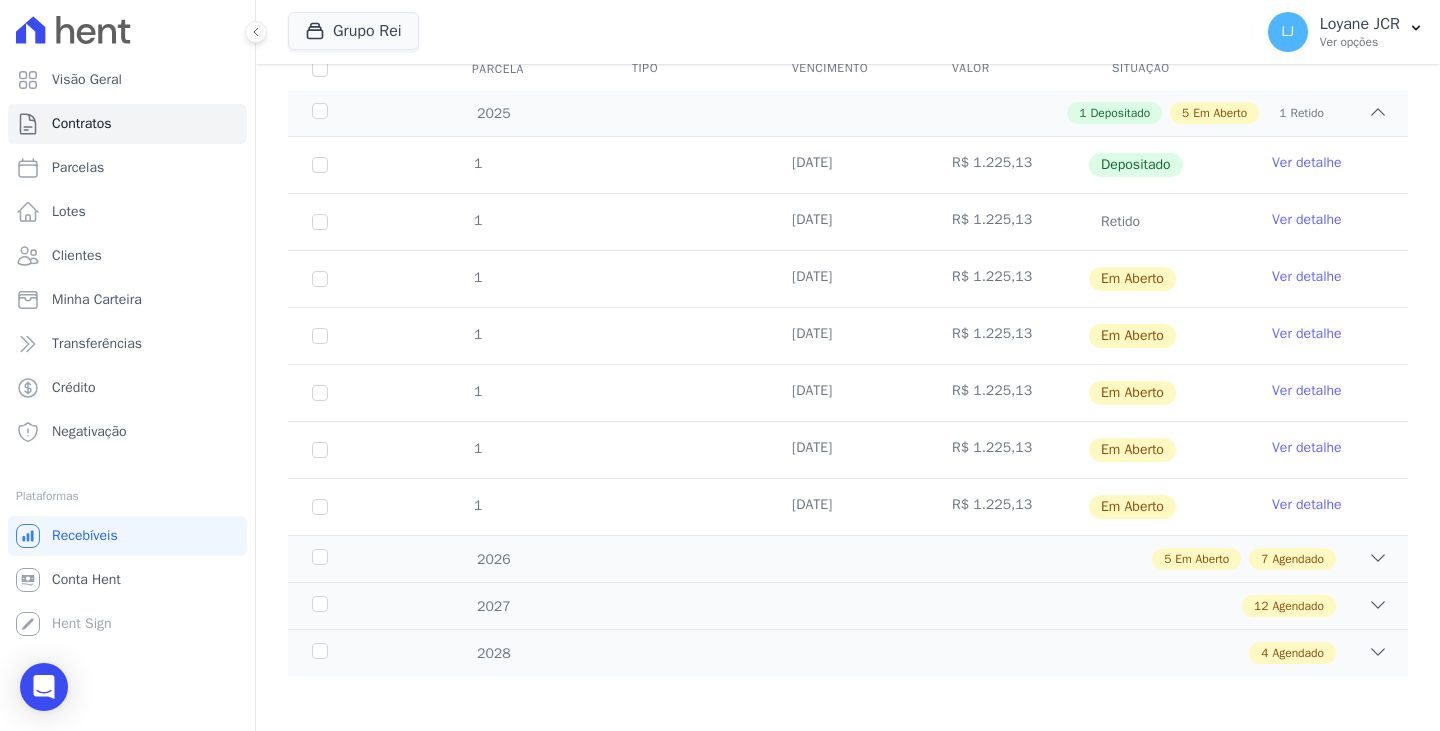scroll, scrollTop: 290, scrollLeft: 0, axis: vertical 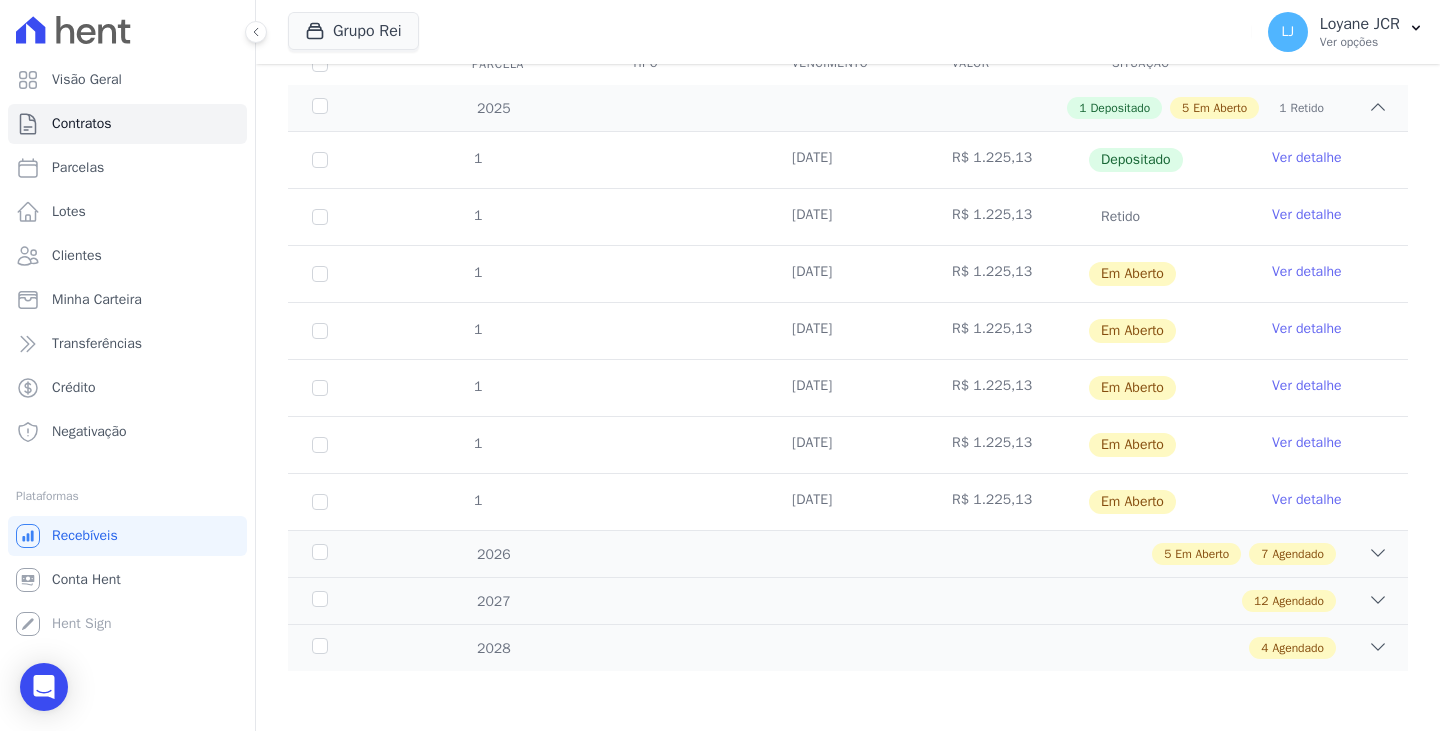 click on "Ver detalhe" at bounding box center [1307, 215] 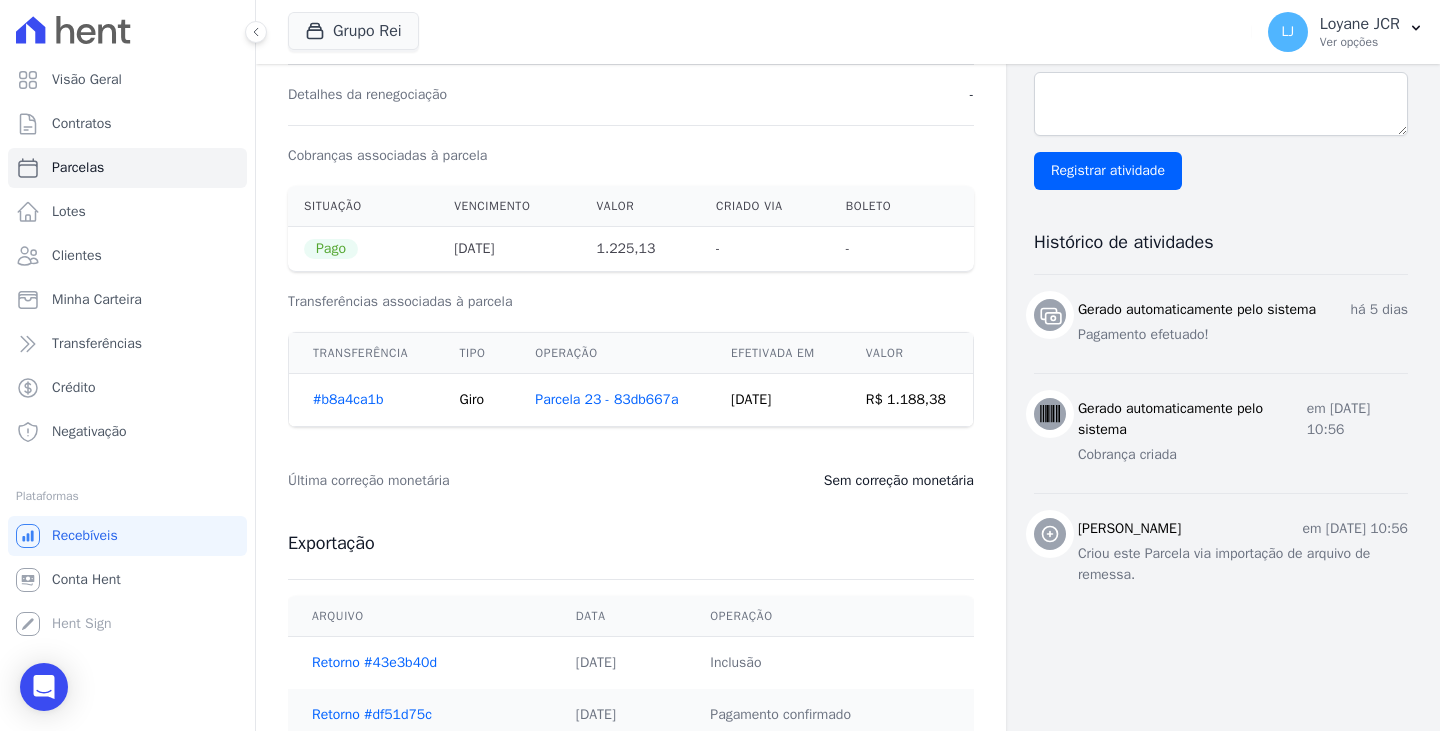 scroll, scrollTop: 400, scrollLeft: 0, axis: vertical 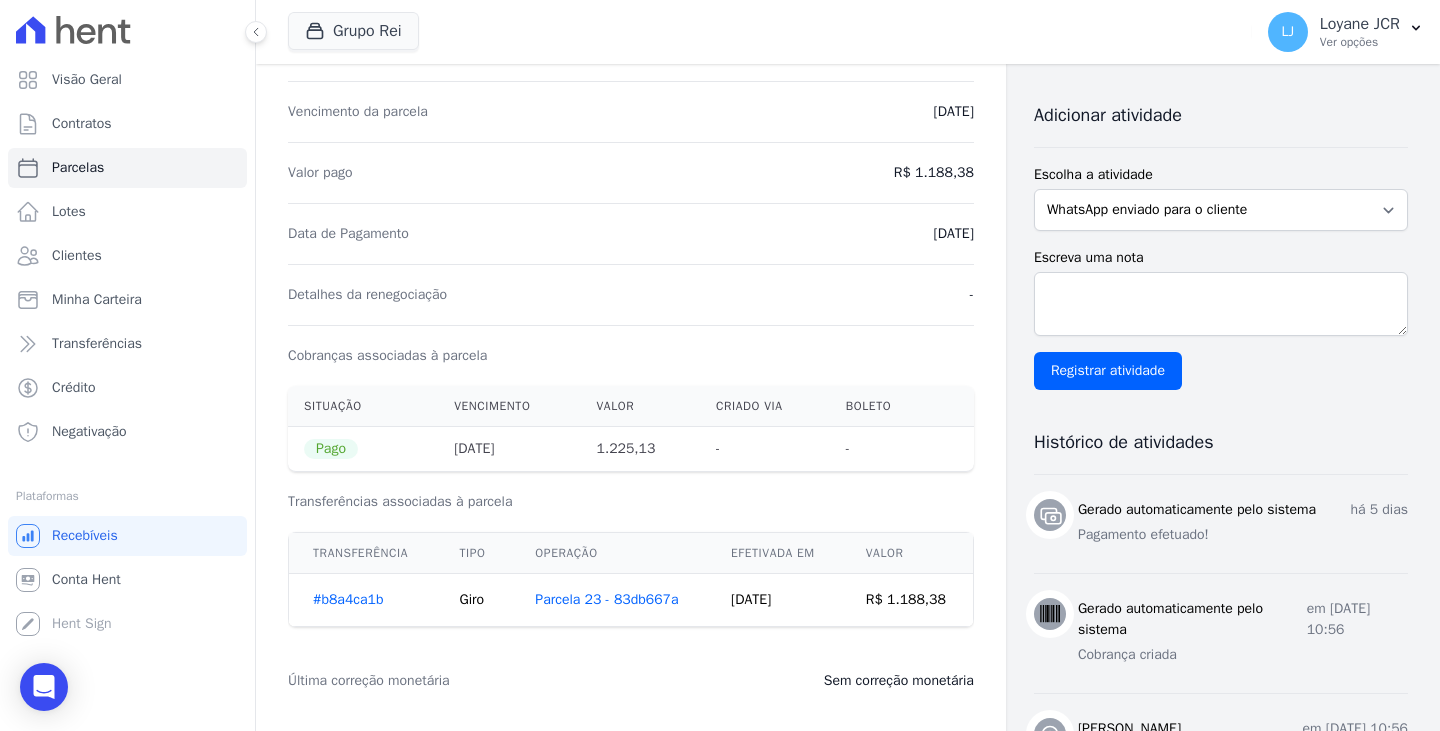 click on "Parcela 23 - 83db667a" at bounding box center (606, 599) 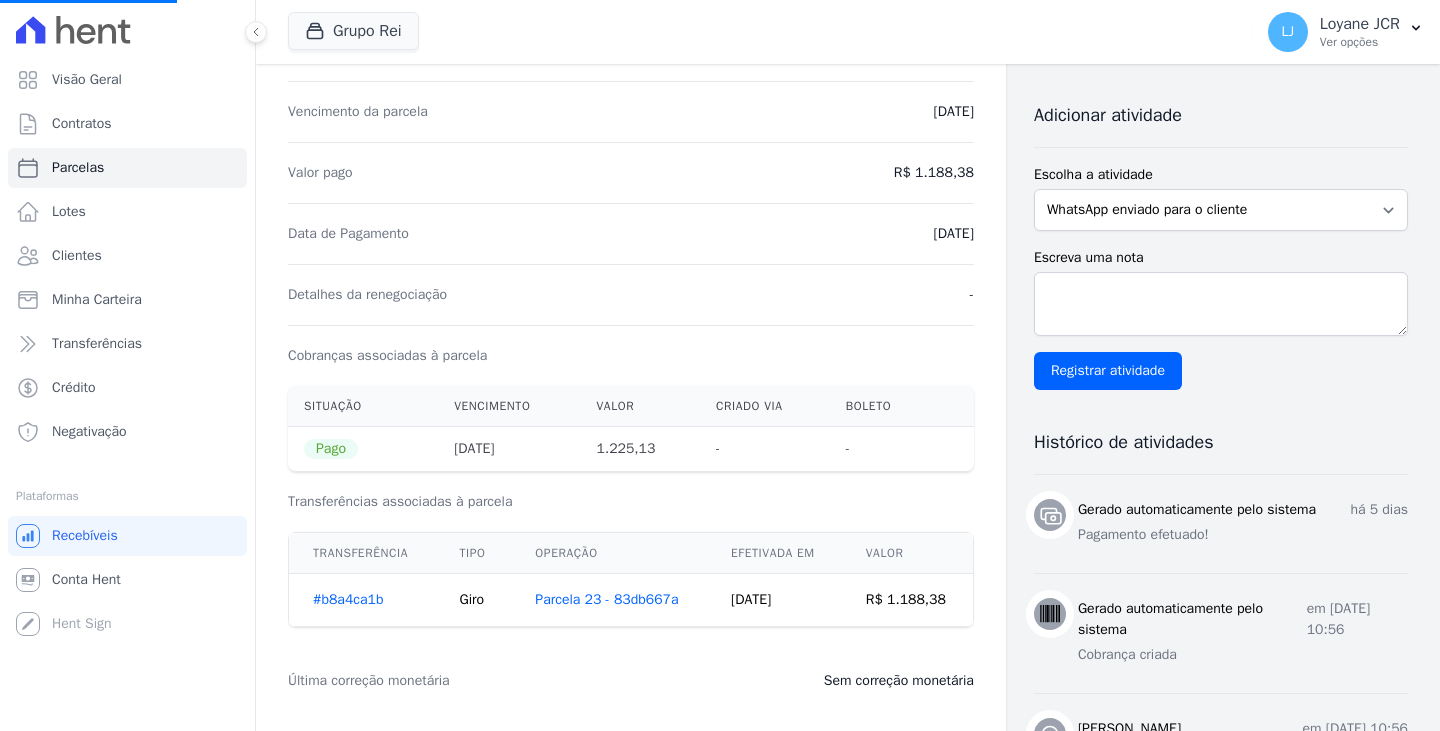 click on "Parcela 23 - 83db667a" at bounding box center [606, 599] 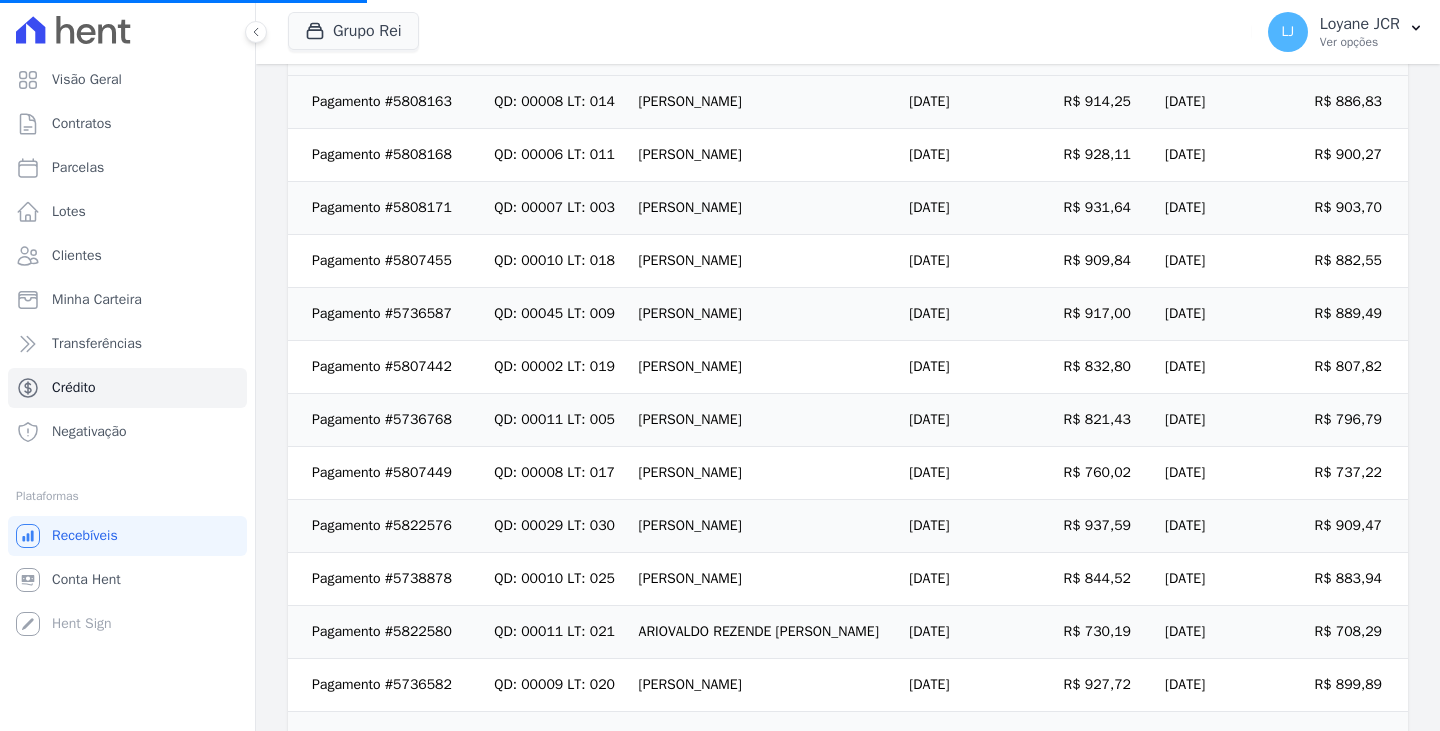 scroll, scrollTop: 600, scrollLeft: 0, axis: vertical 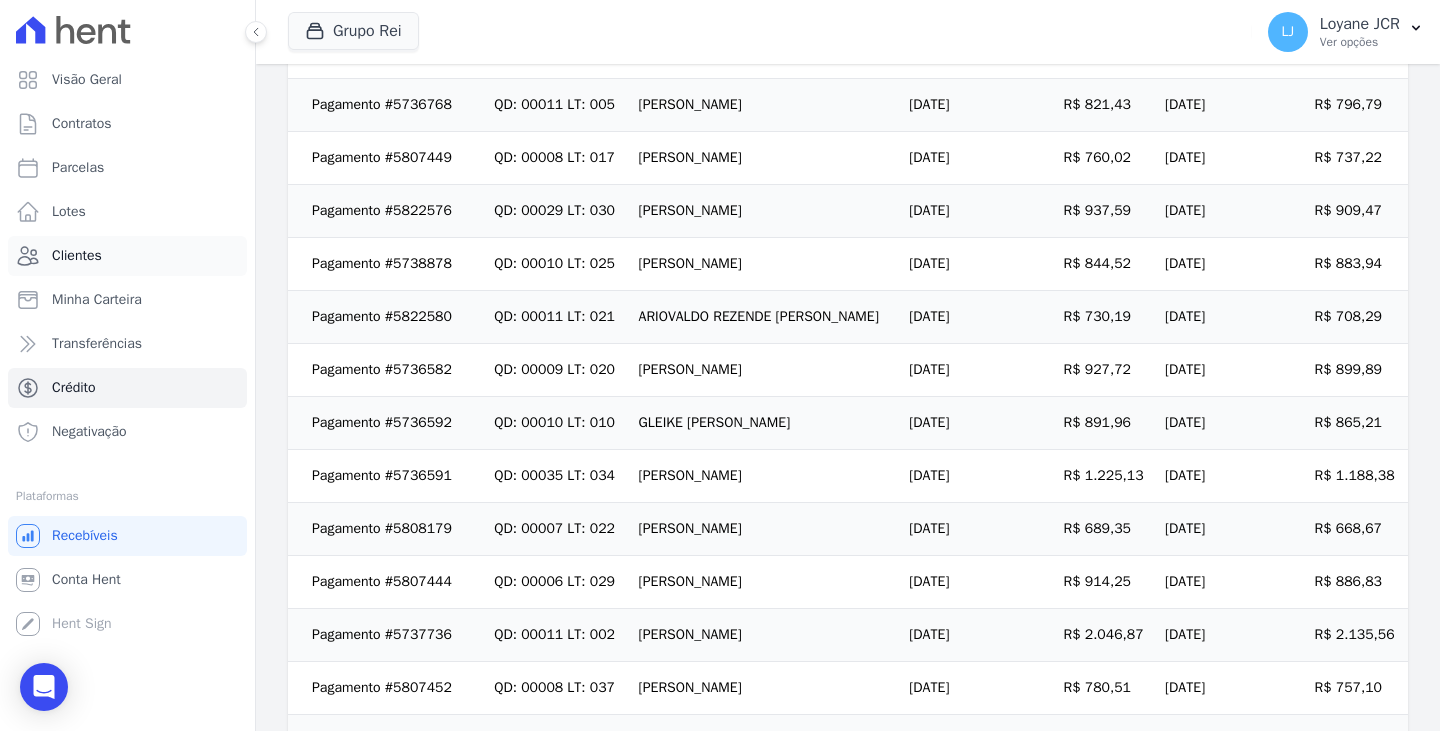 click on "Clientes" at bounding box center [77, 256] 